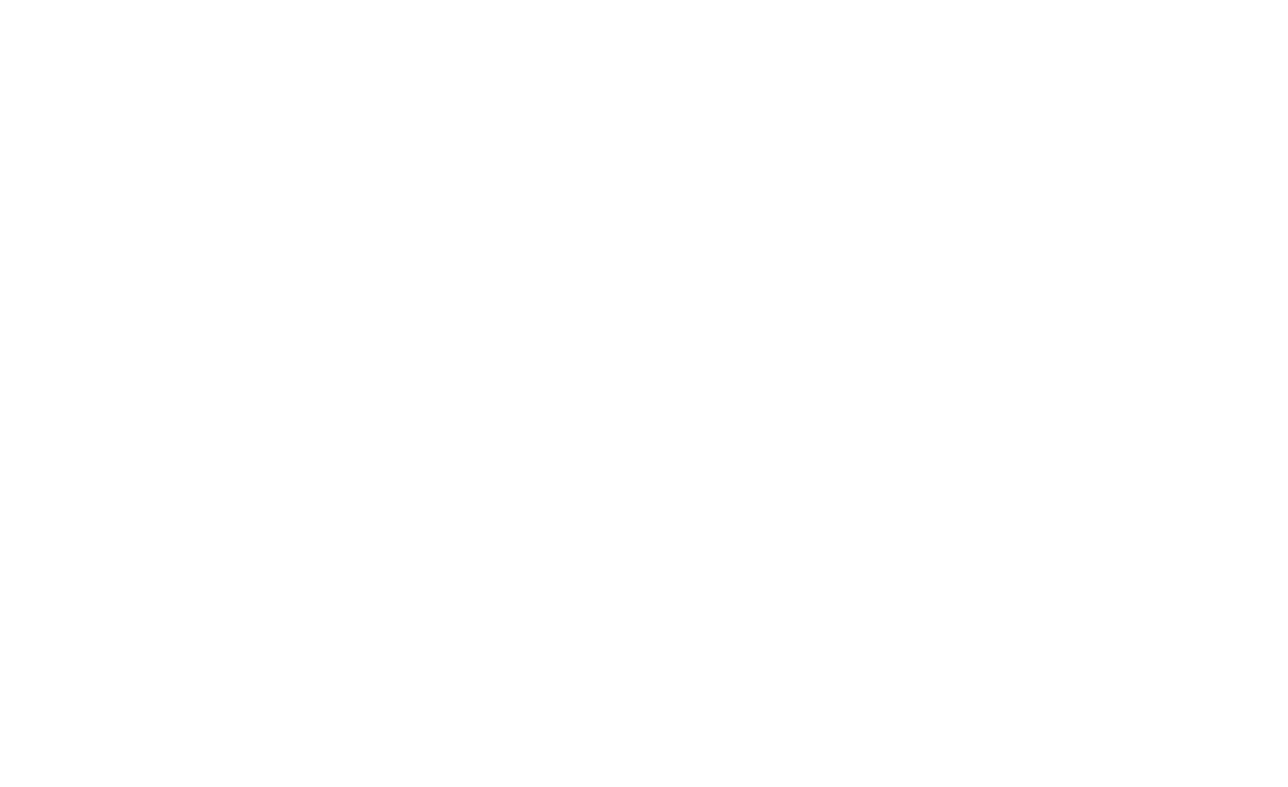 scroll, scrollTop: 0, scrollLeft: 0, axis: both 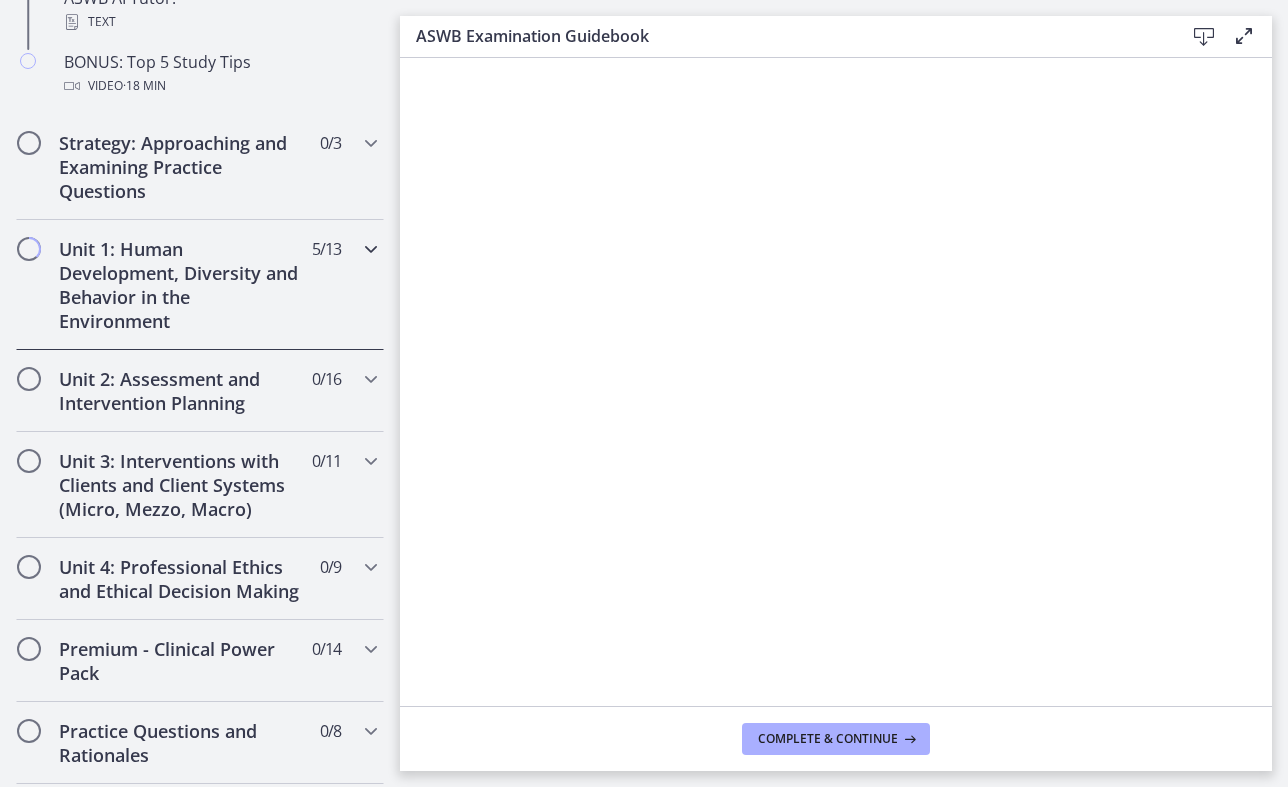 click on "Unit 1: Human Development, Diversity and Behavior in the Environment" at bounding box center (181, 285) 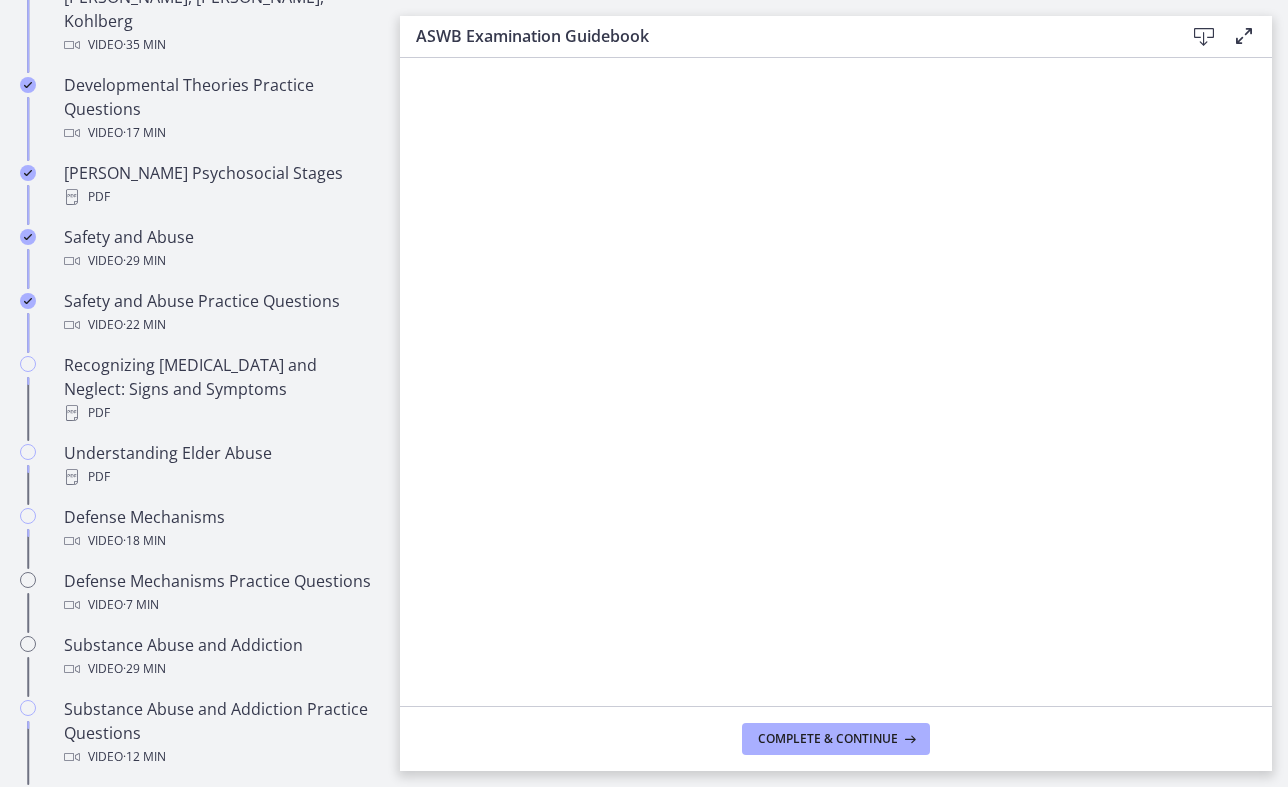 scroll, scrollTop: 731, scrollLeft: 0, axis: vertical 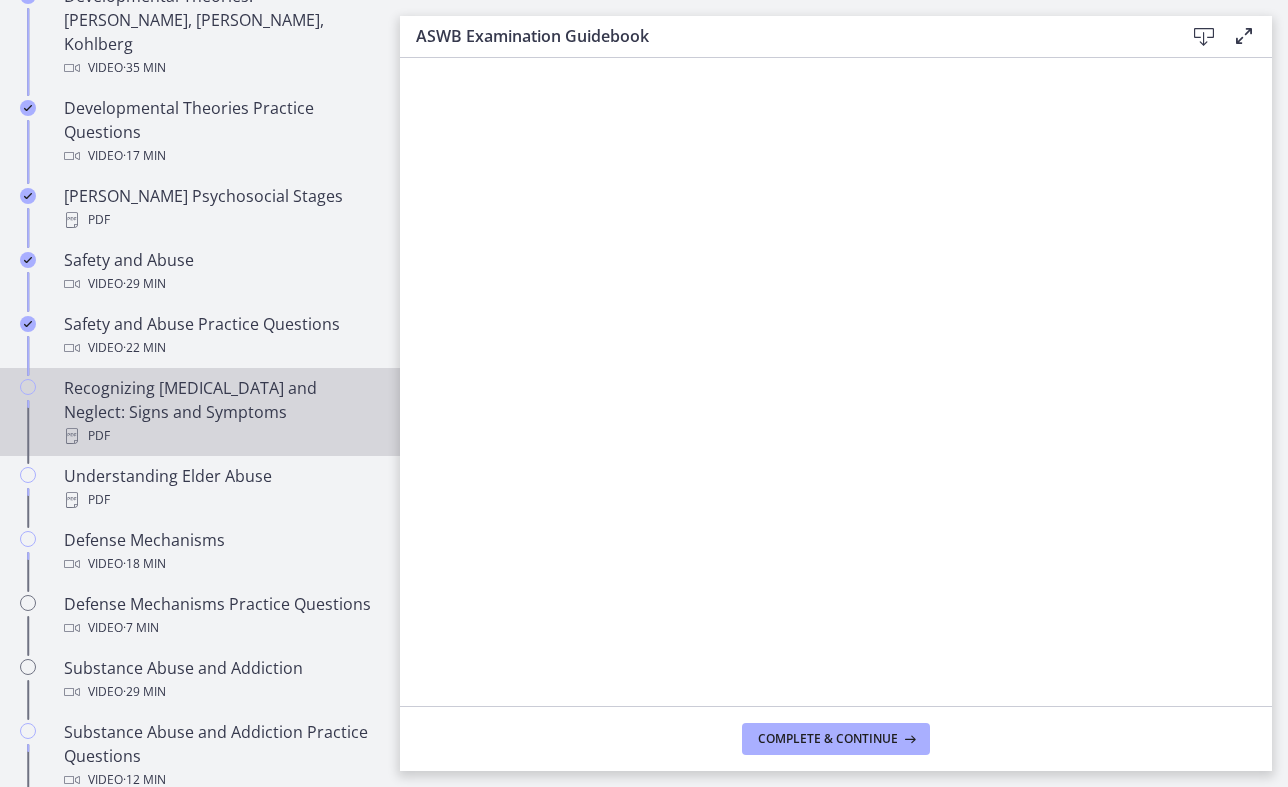 click on "Recognizing [MEDICAL_DATA] and Neglect: Signs and Symptoms
PDF" at bounding box center [220, 412] 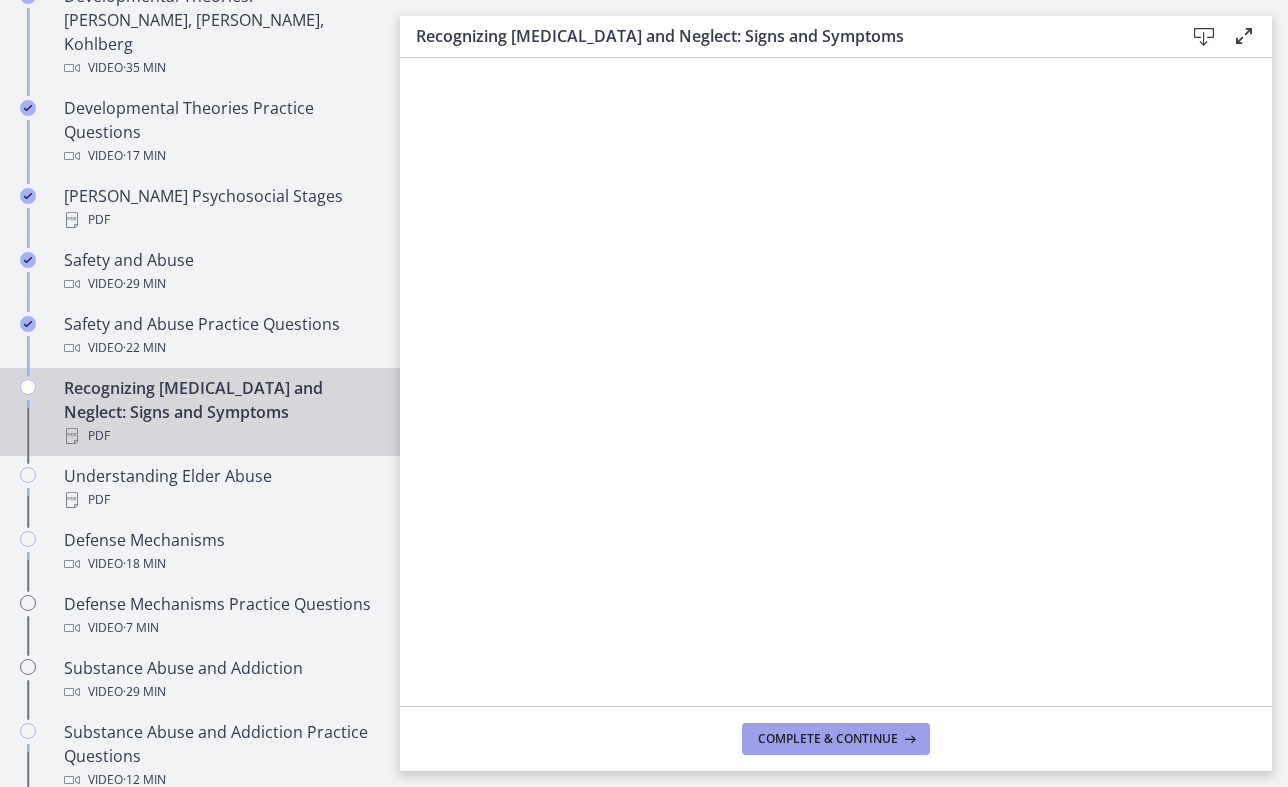 click on "Complete & continue" at bounding box center [836, 739] 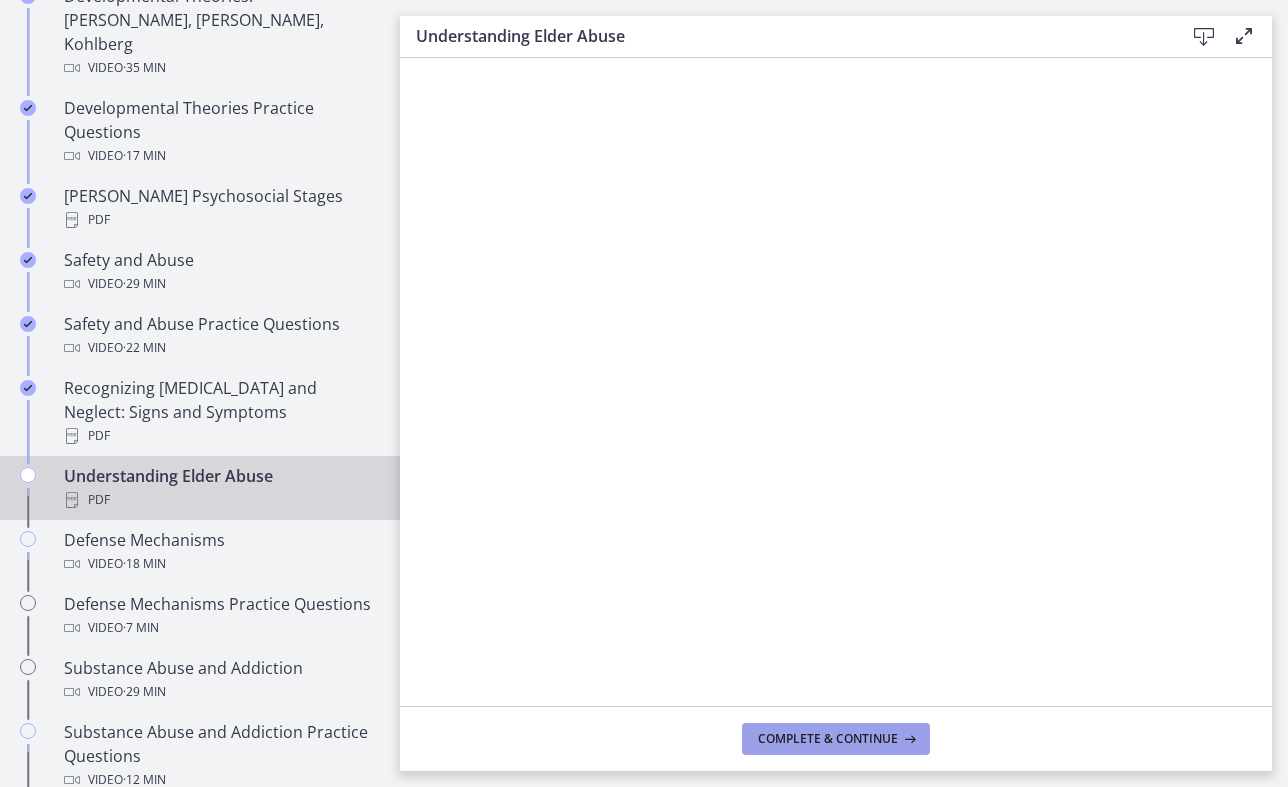 click on "Complete & continue" at bounding box center [836, 739] 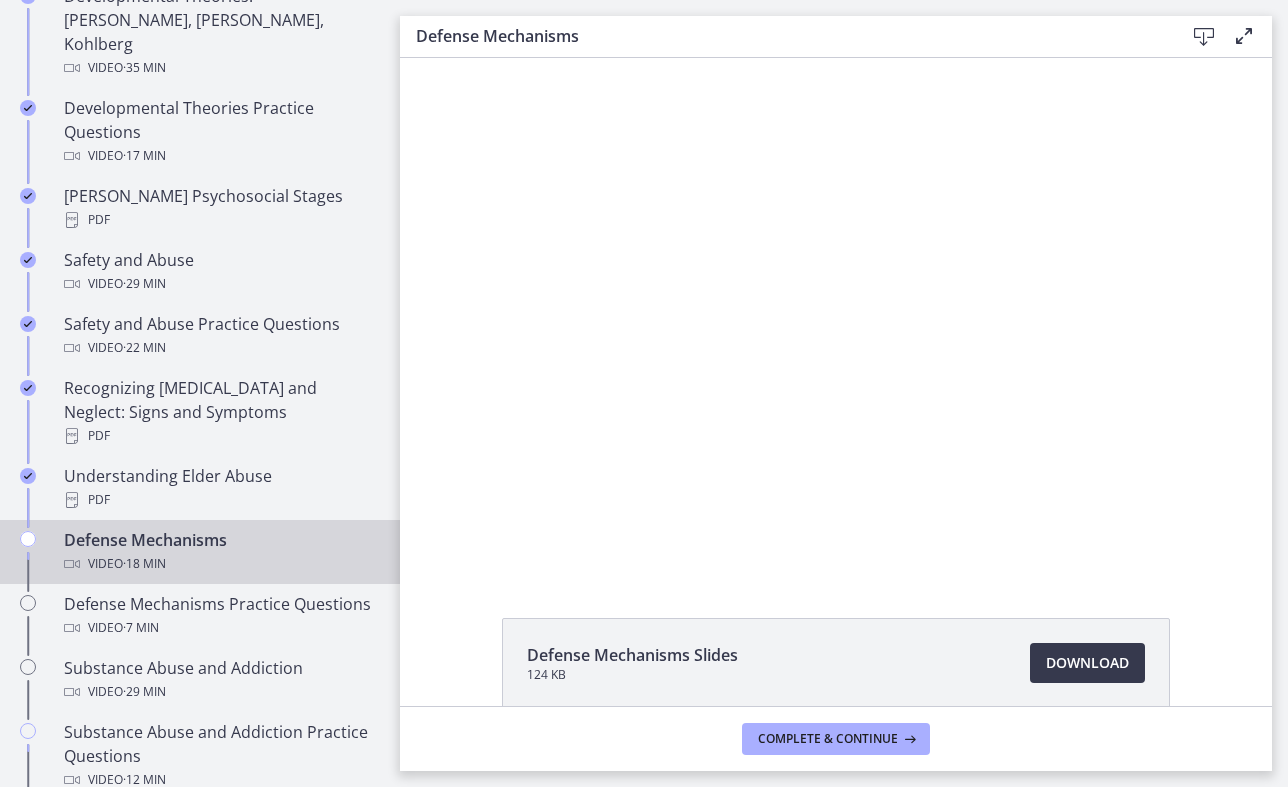 scroll, scrollTop: 0, scrollLeft: 0, axis: both 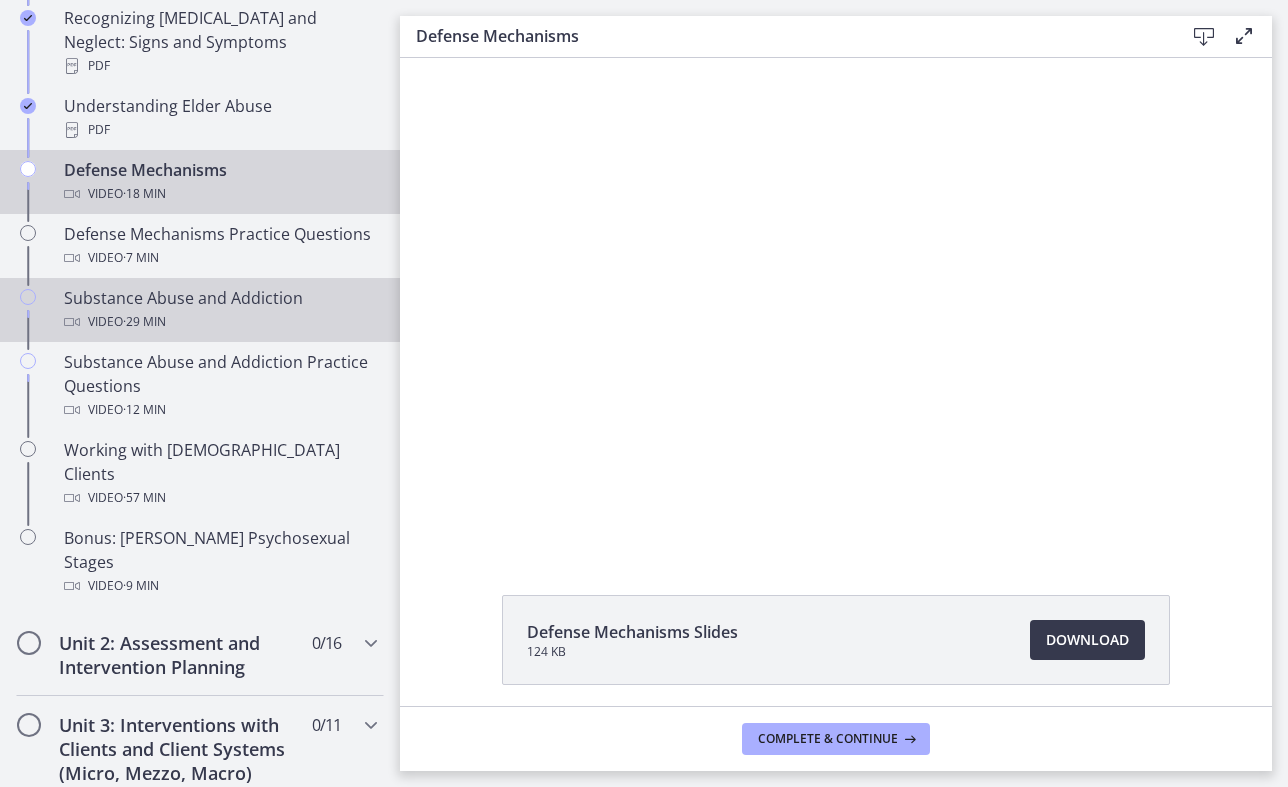 click on "Substance Abuse and Addiction
Video
·  29 min" at bounding box center (220, 310) 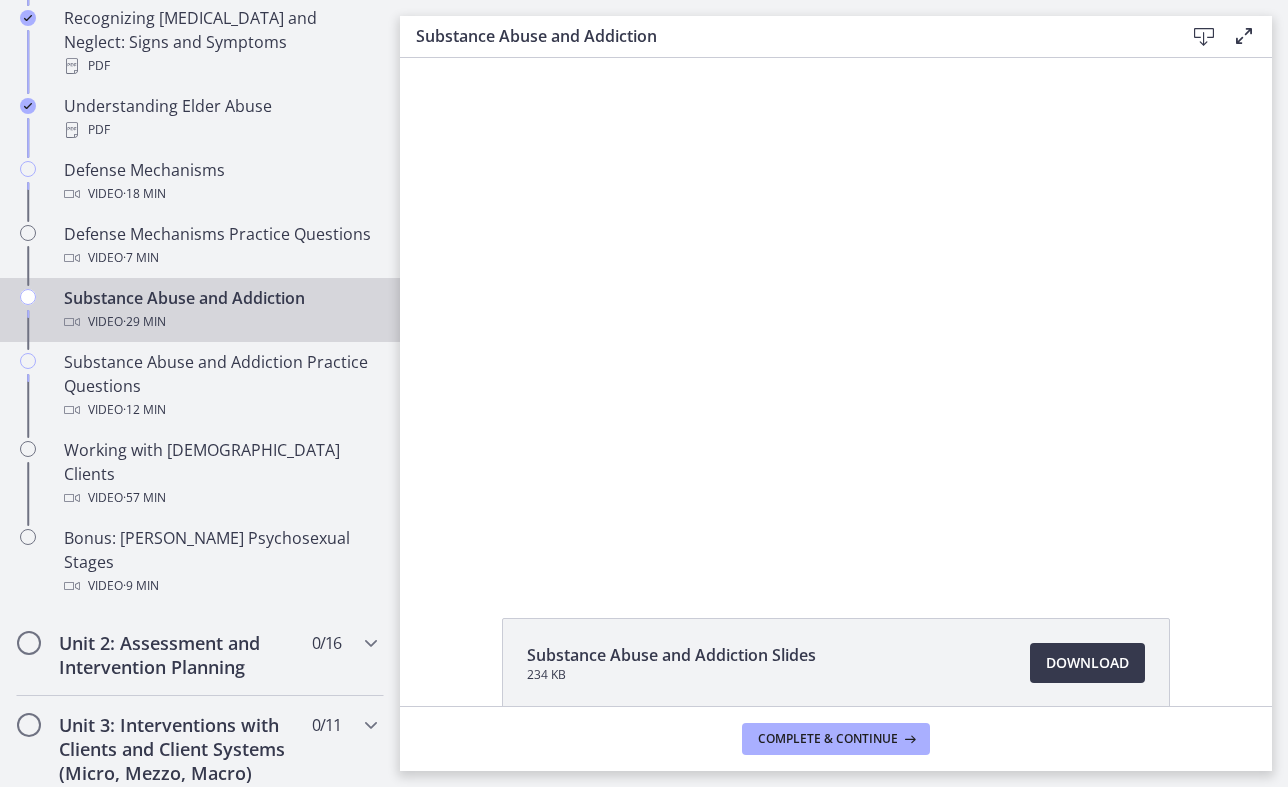 scroll, scrollTop: 0, scrollLeft: 0, axis: both 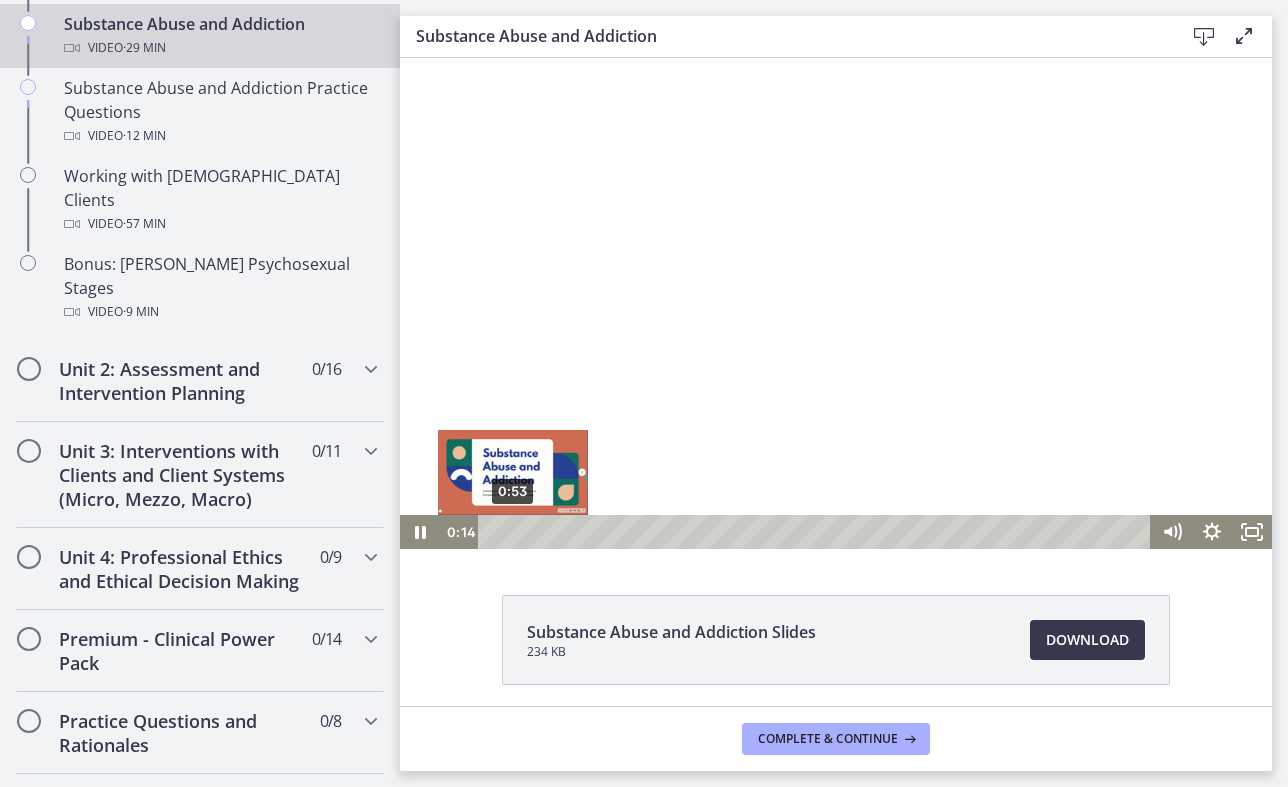 click on "0:53" at bounding box center (817, 532) 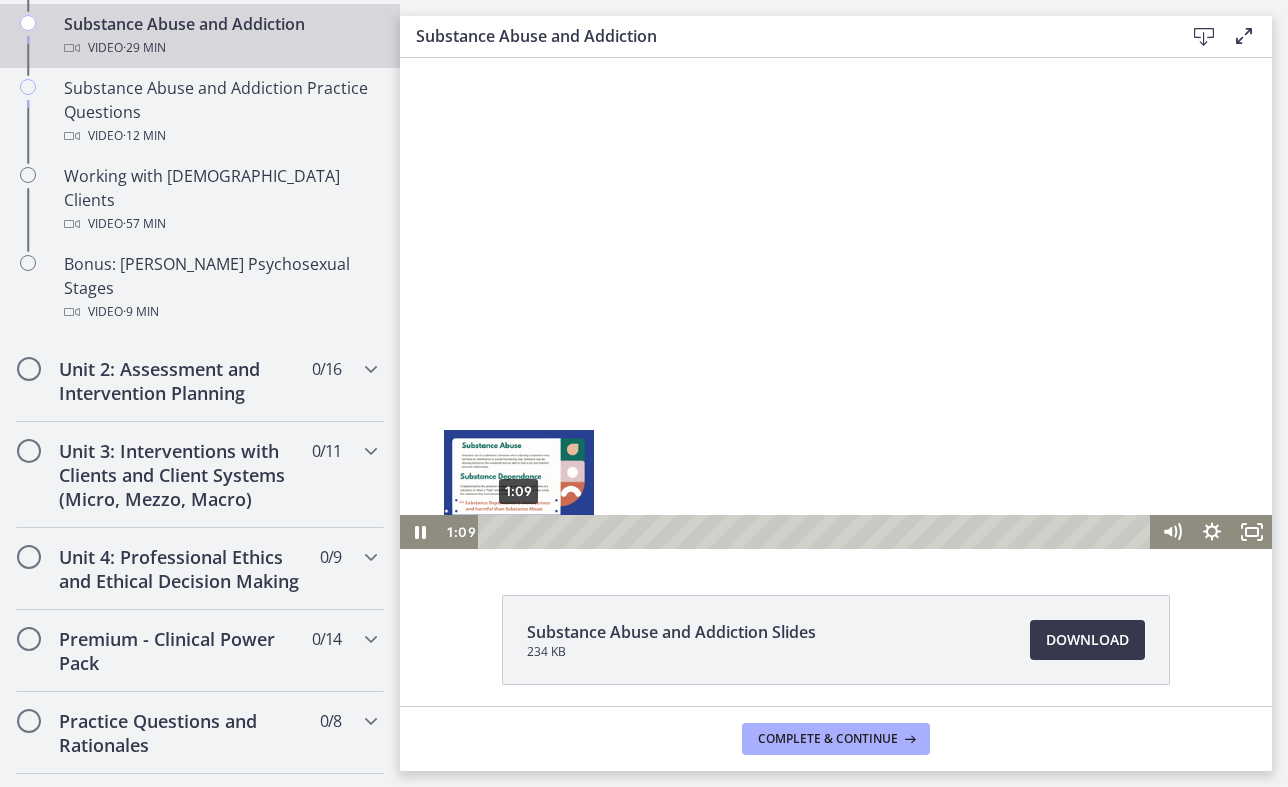 click at bounding box center [518, 531] 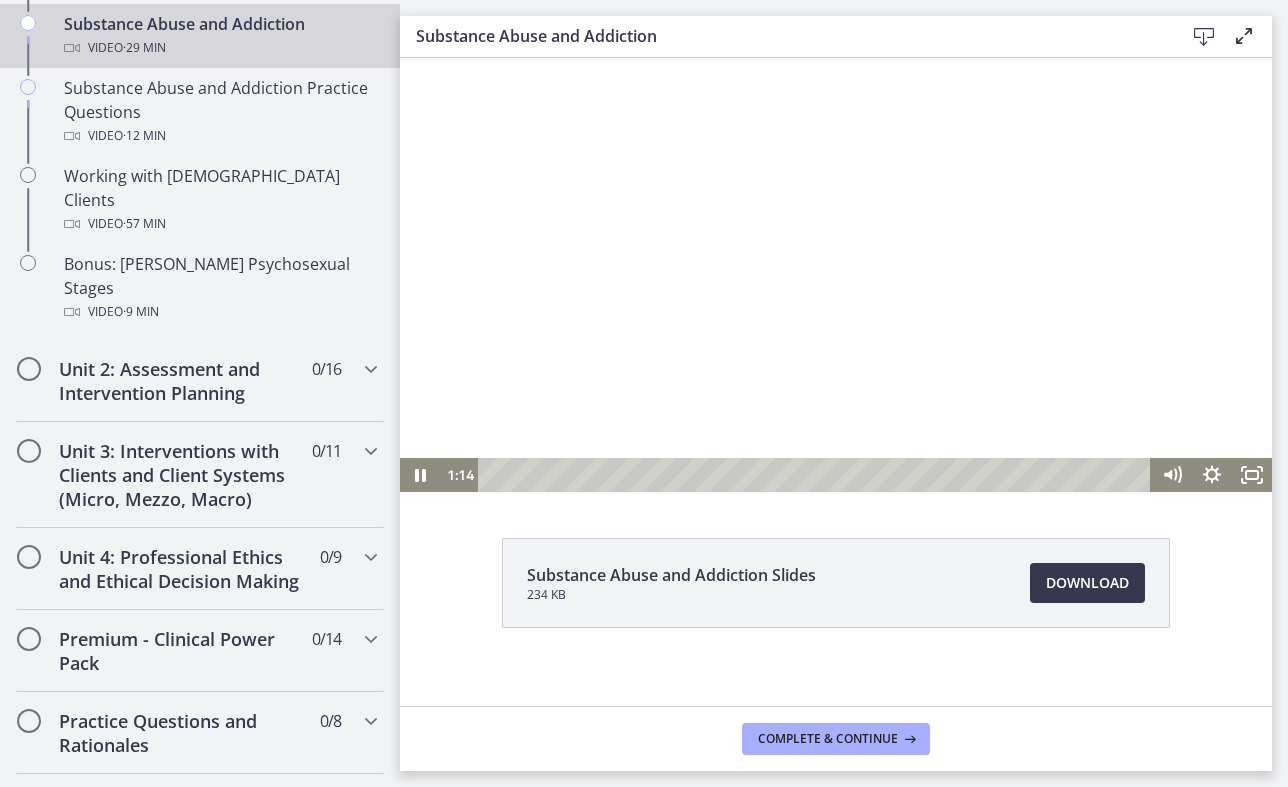 scroll, scrollTop: 59, scrollLeft: 0, axis: vertical 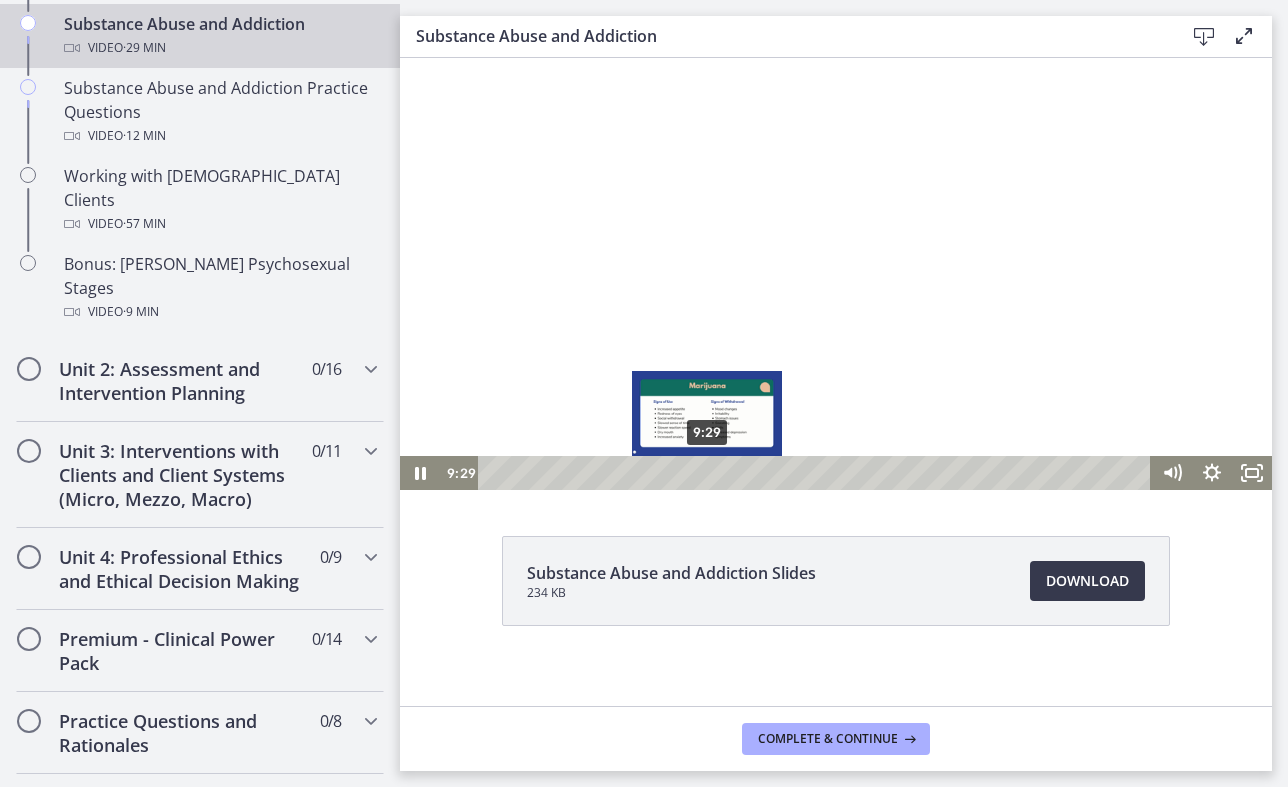 click on "9:29" at bounding box center [817, 473] 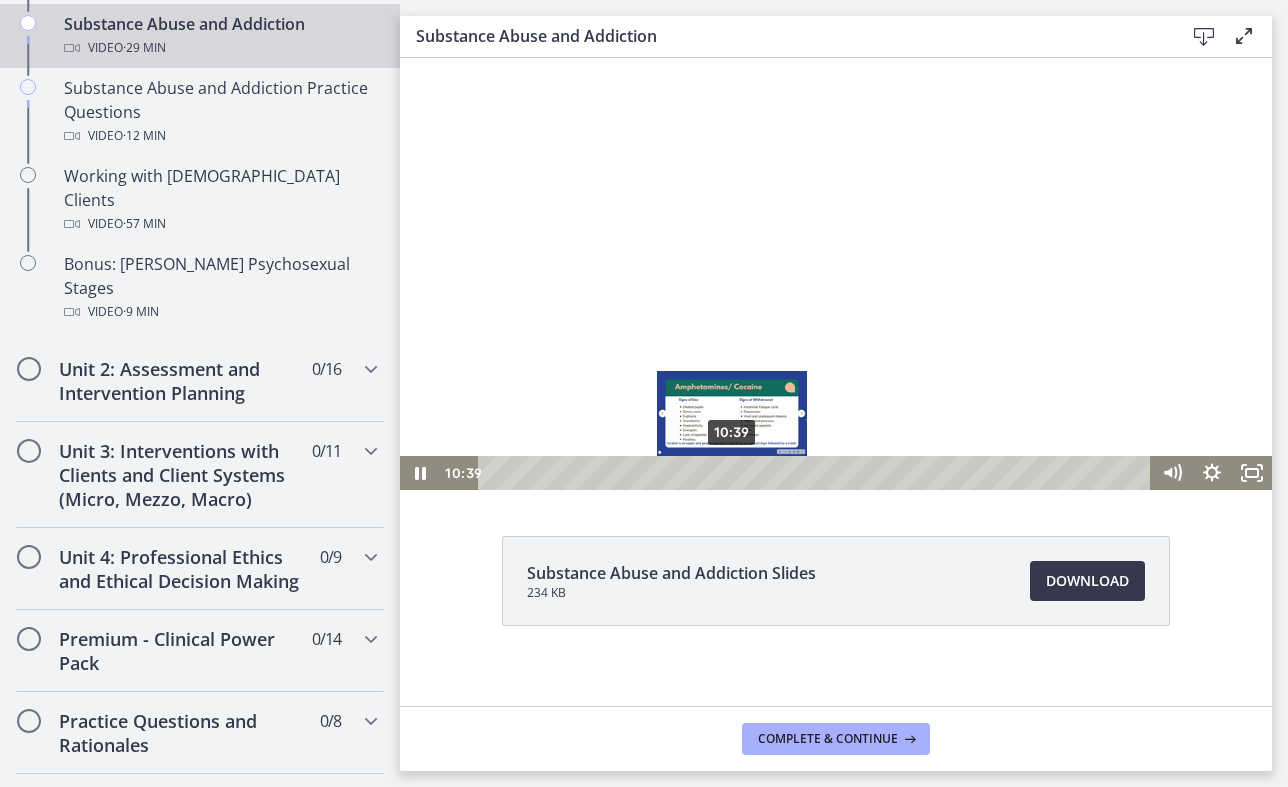 click on "10:39" at bounding box center (817, 473) 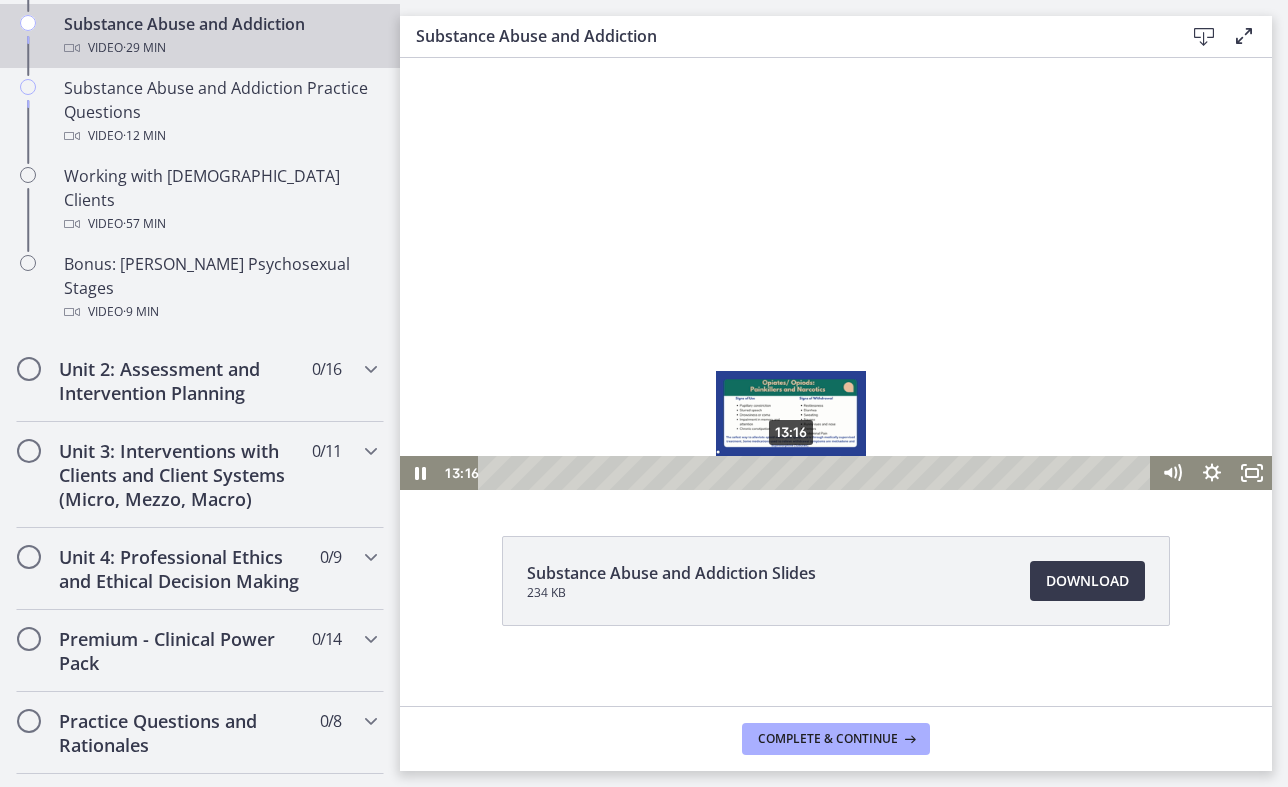 click on "13:16" at bounding box center (817, 473) 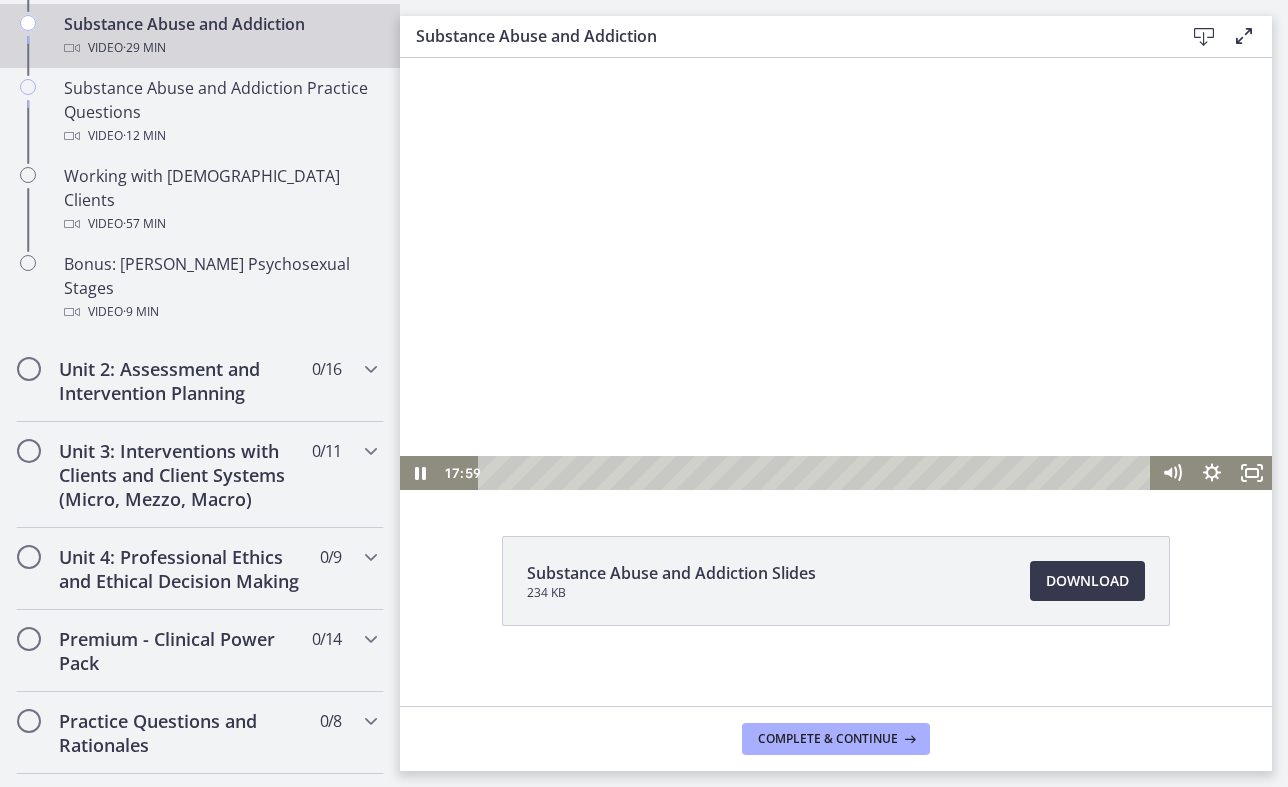 click at bounding box center [836, 244] 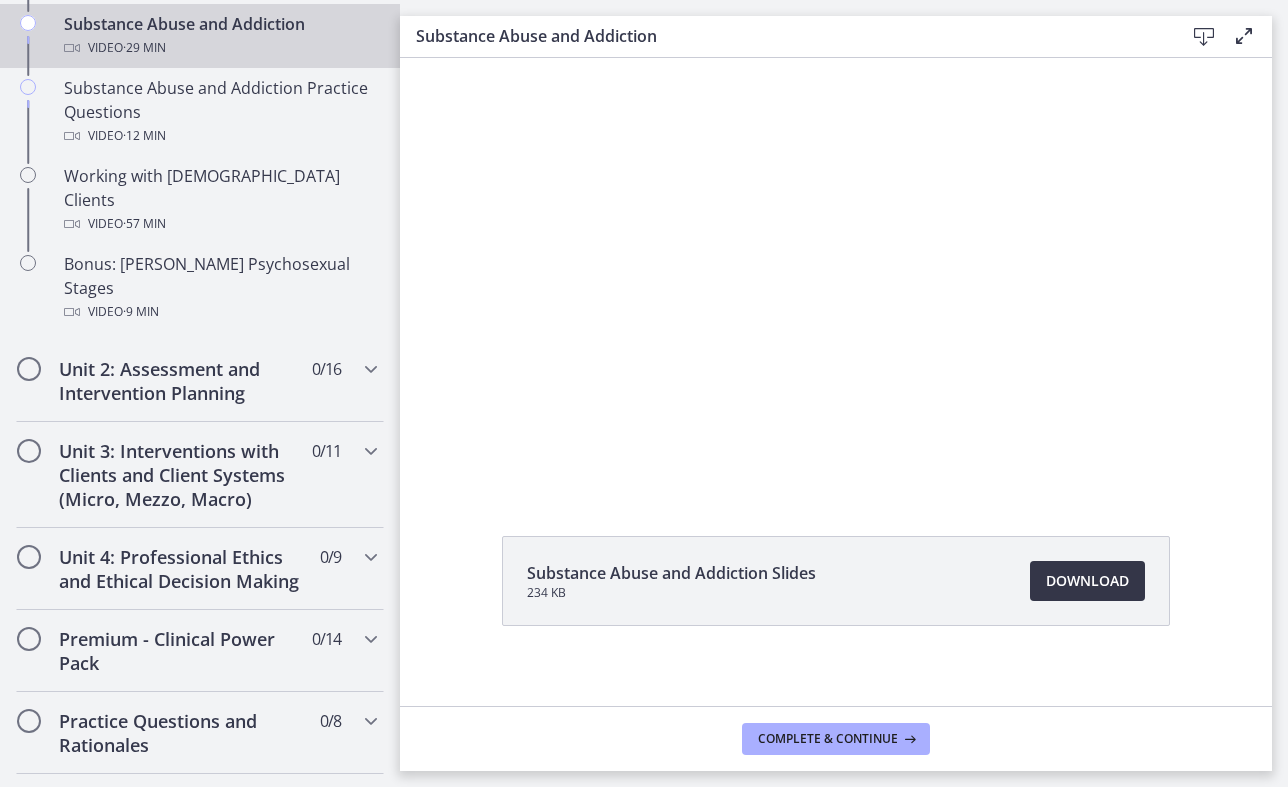 click on "Download
Opens in a new window" at bounding box center (1087, 581) 